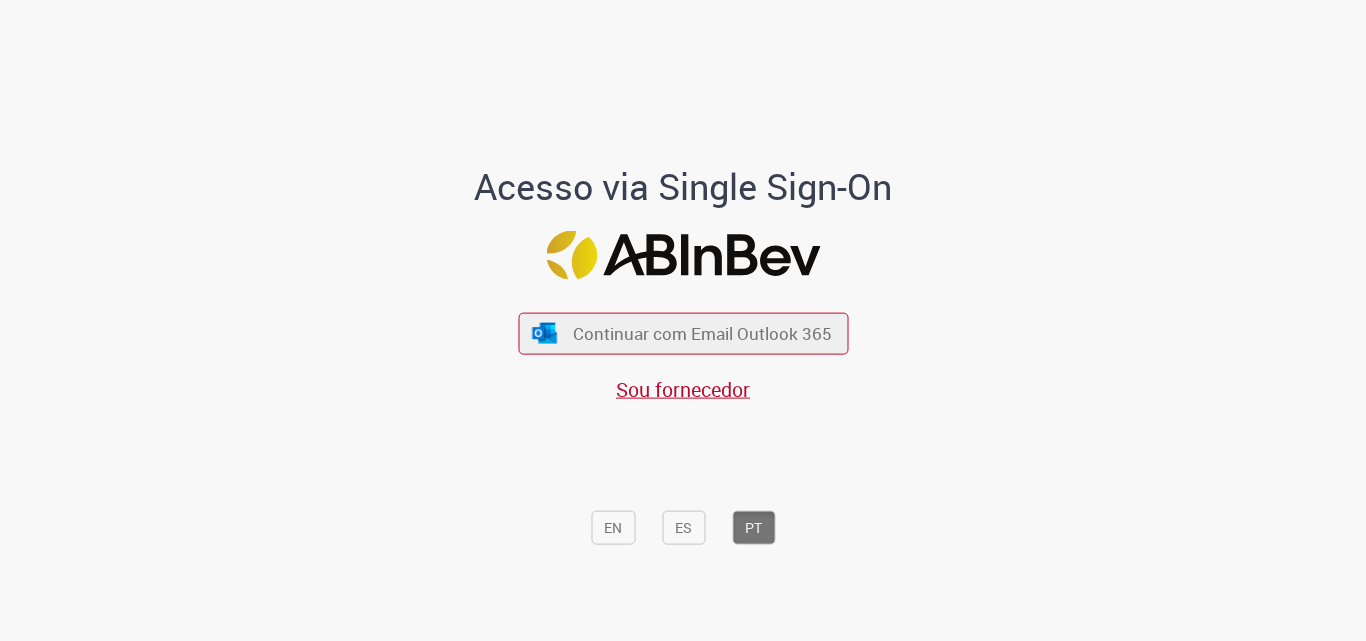 scroll, scrollTop: 0, scrollLeft: 0, axis: both 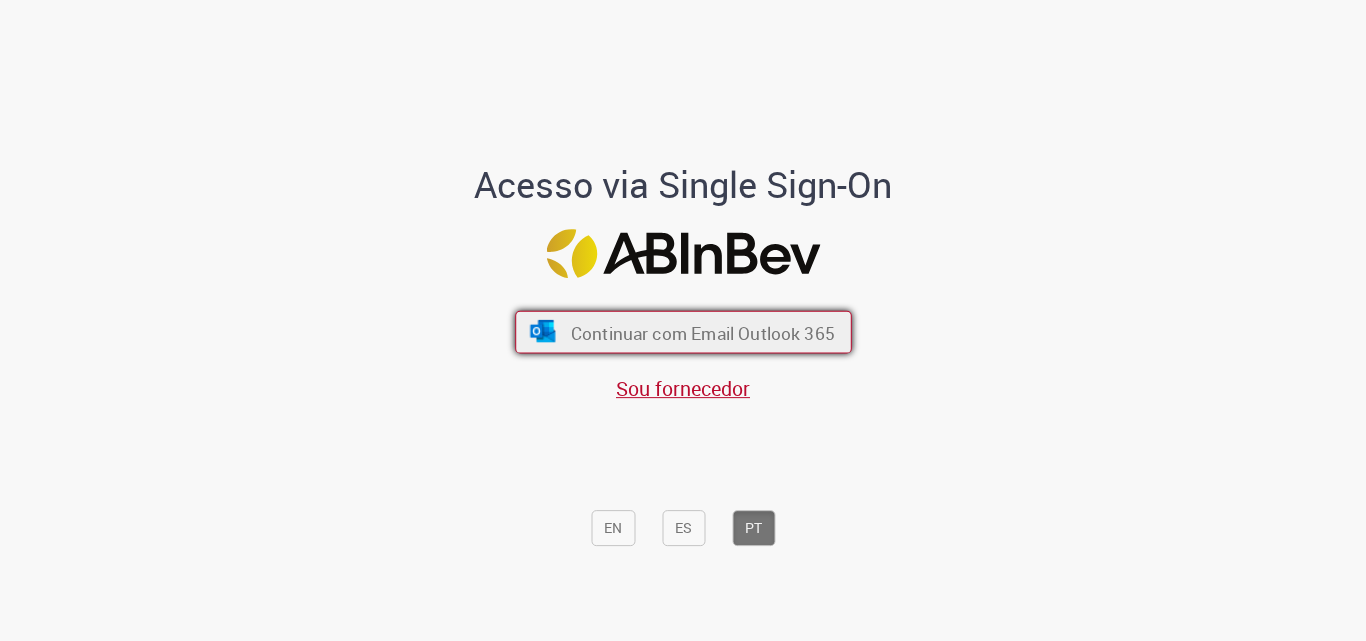 click on "Continuar com Email Outlook 365" at bounding box center [702, 332] 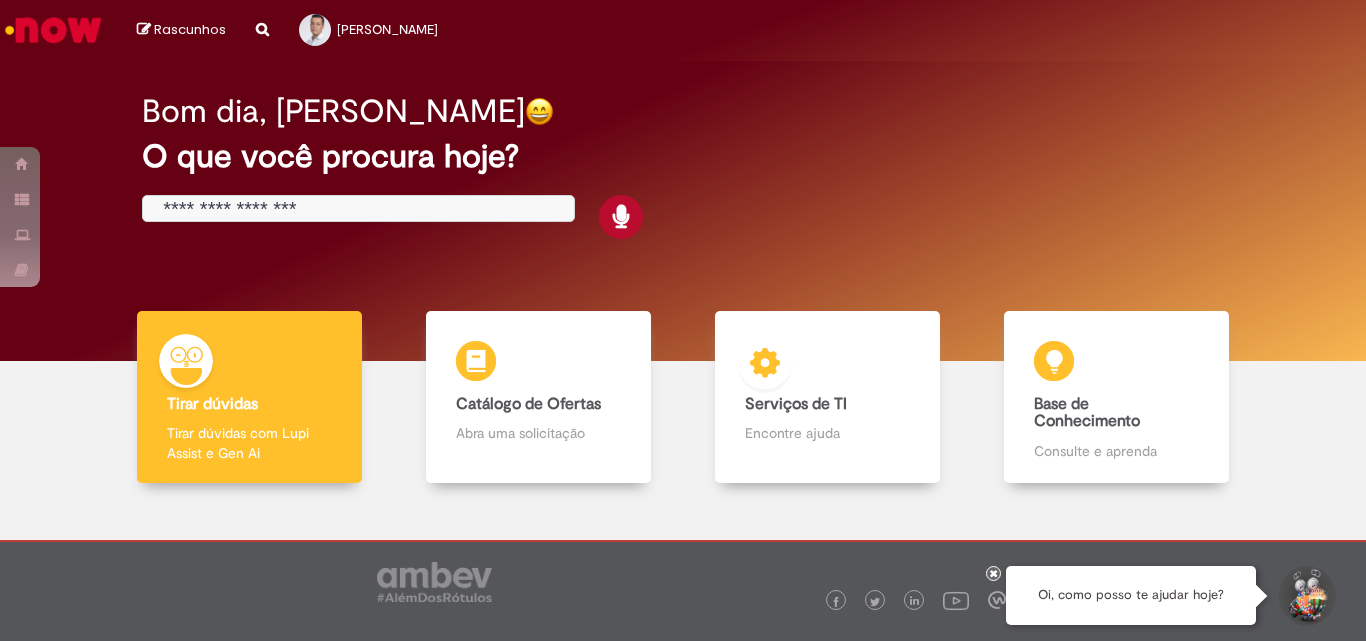 scroll, scrollTop: 0, scrollLeft: 0, axis: both 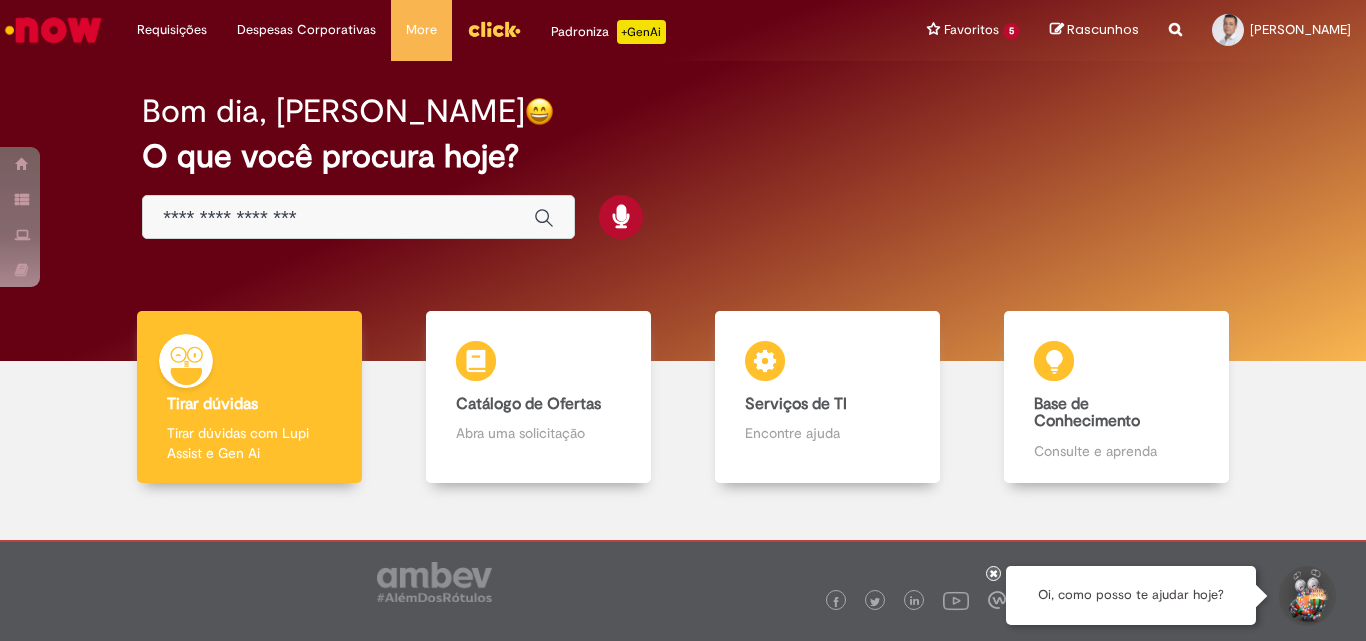 click at bounding box center [338, 218] 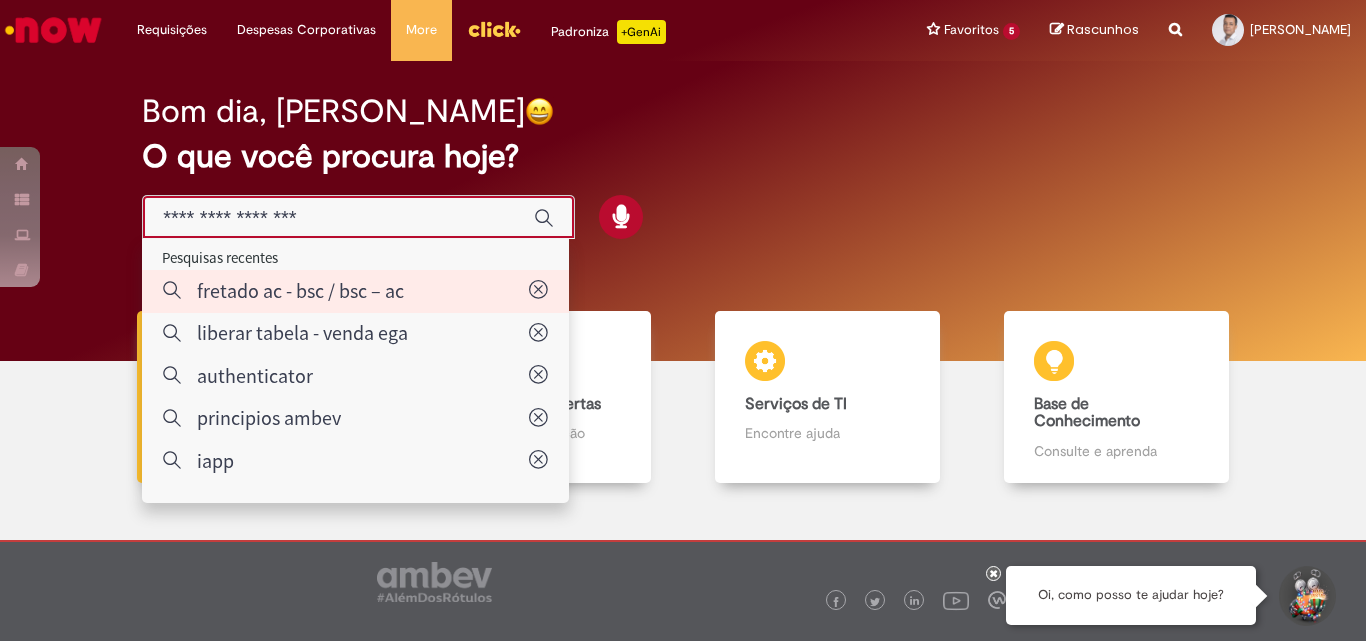 type on "**********" 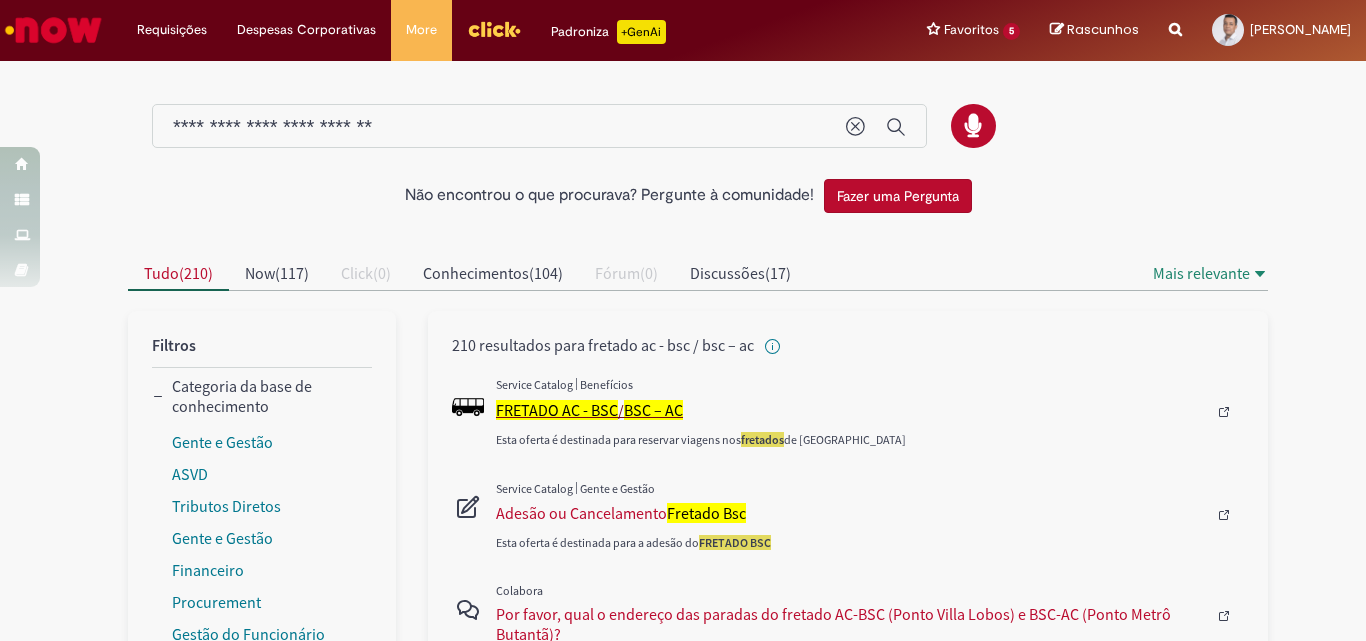 click on "BSC – AC" at bounding box center (653, 410) 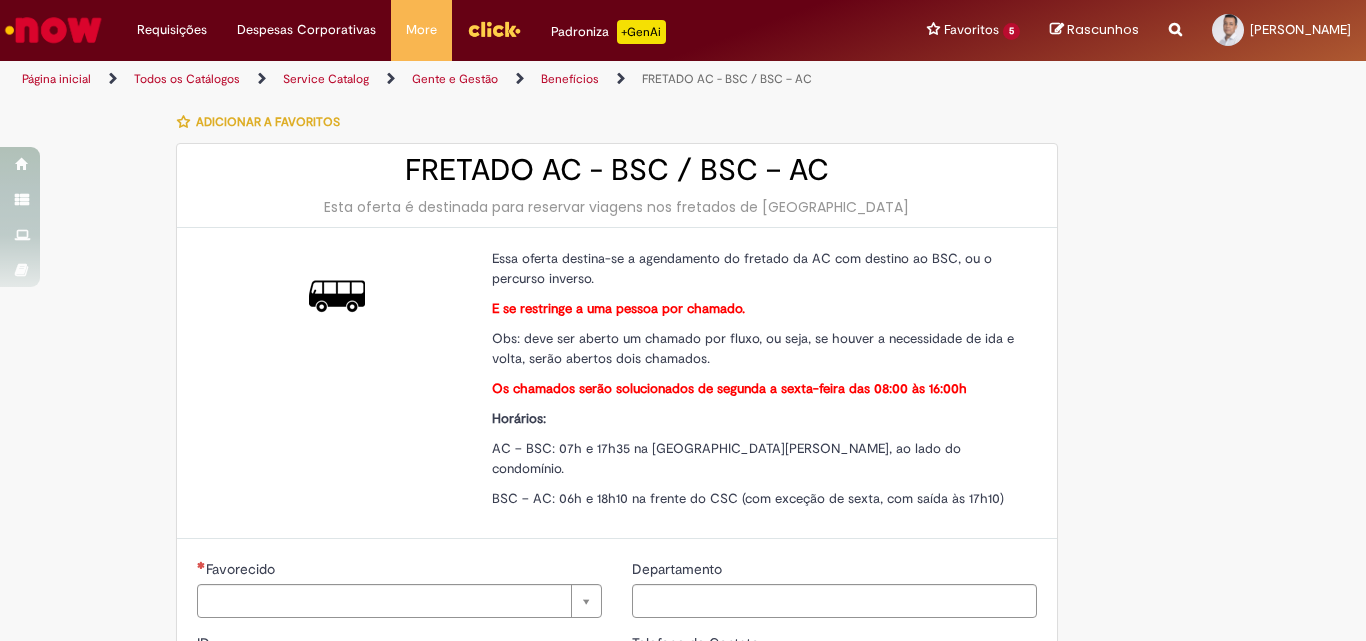 type on "********" 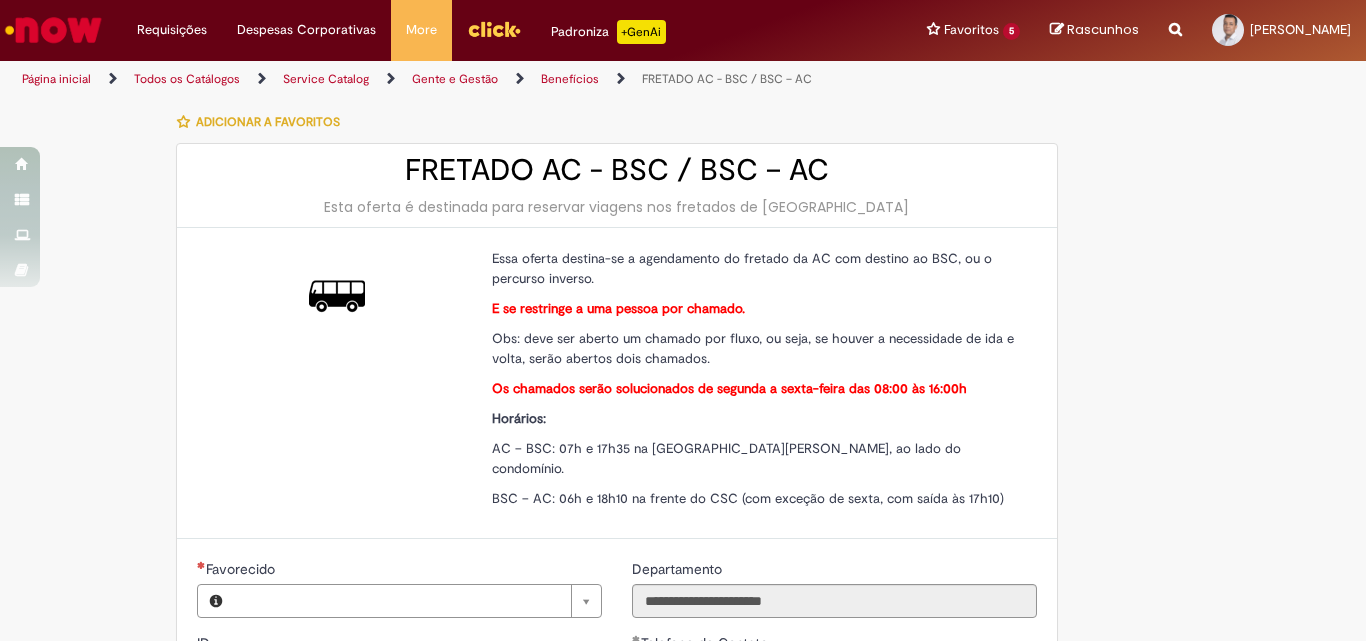 type on "**********" 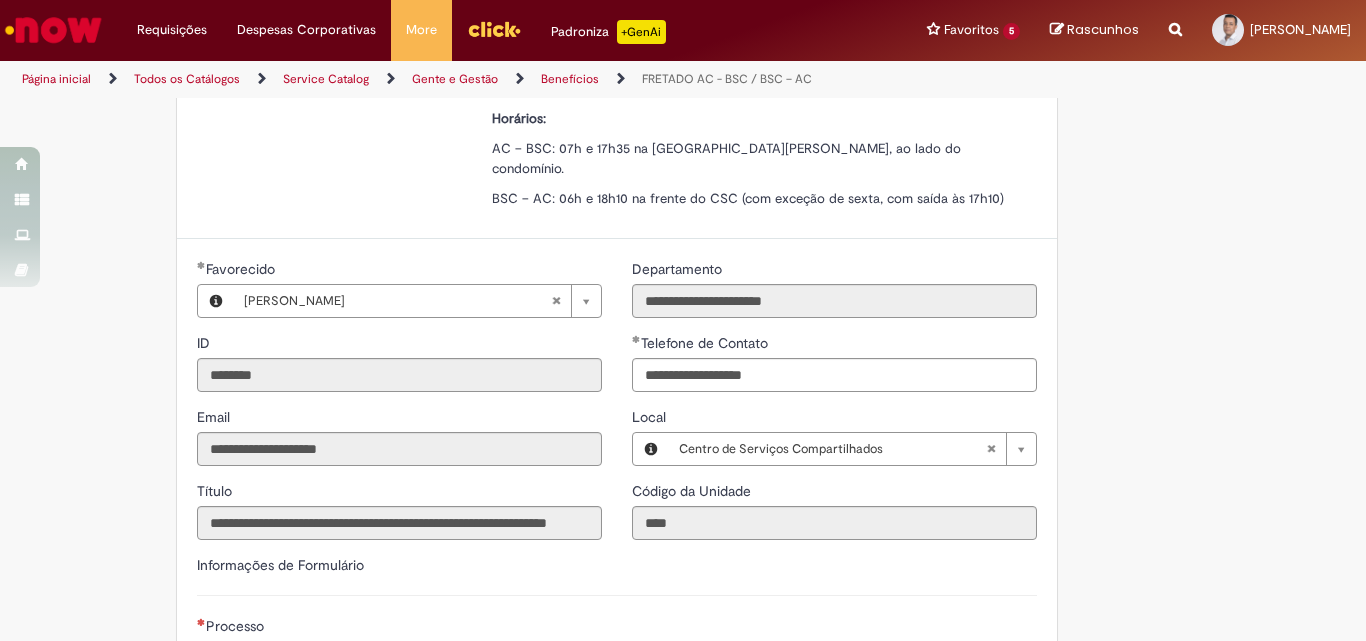 type on "**********" 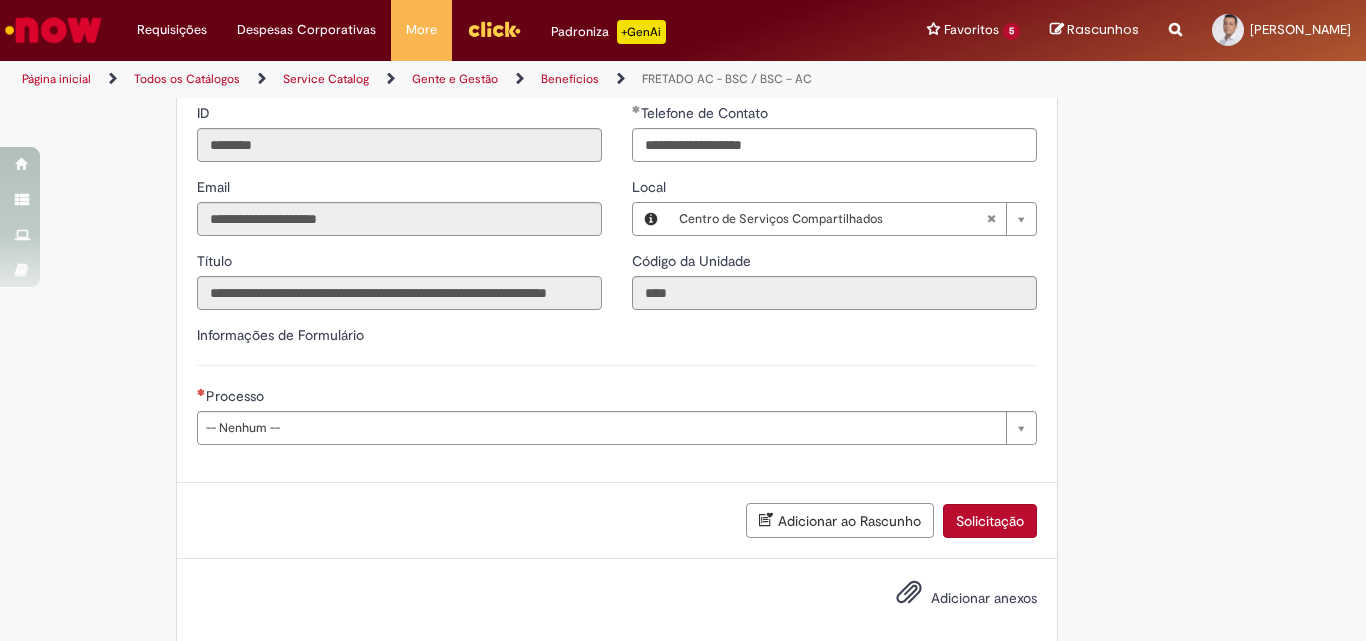 scroll, scrollTop: 537, scrollLeft: 0, axis: vertical 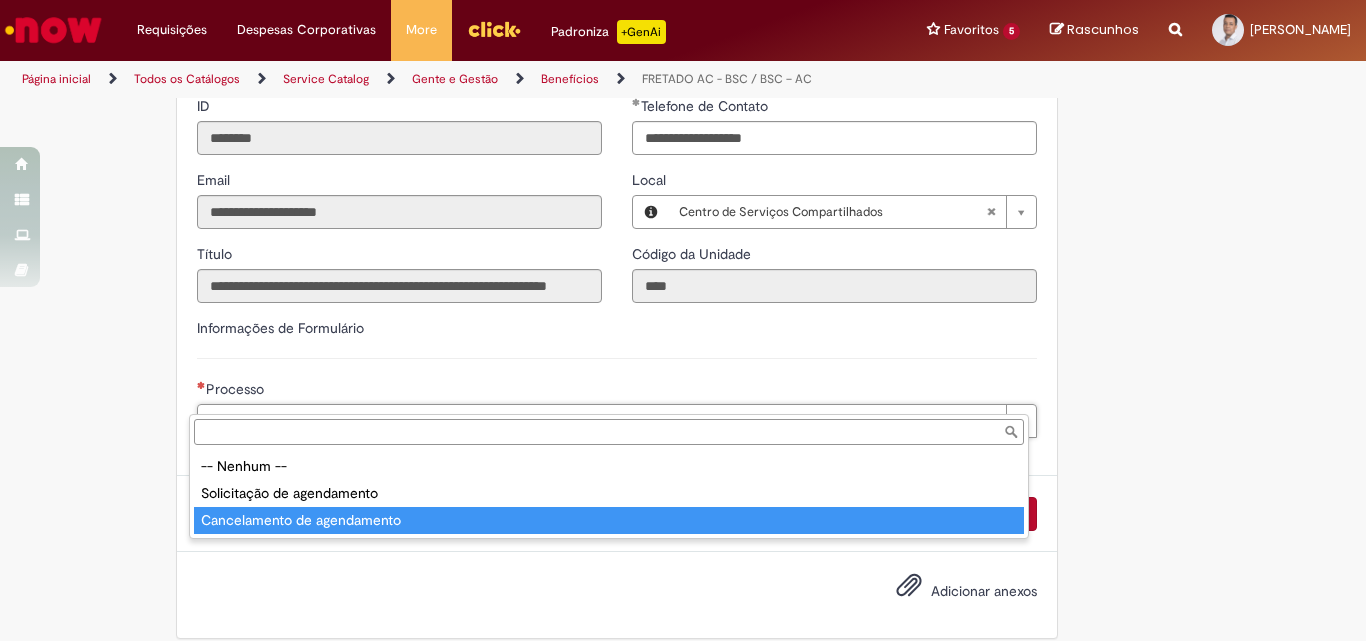 type on "**********" 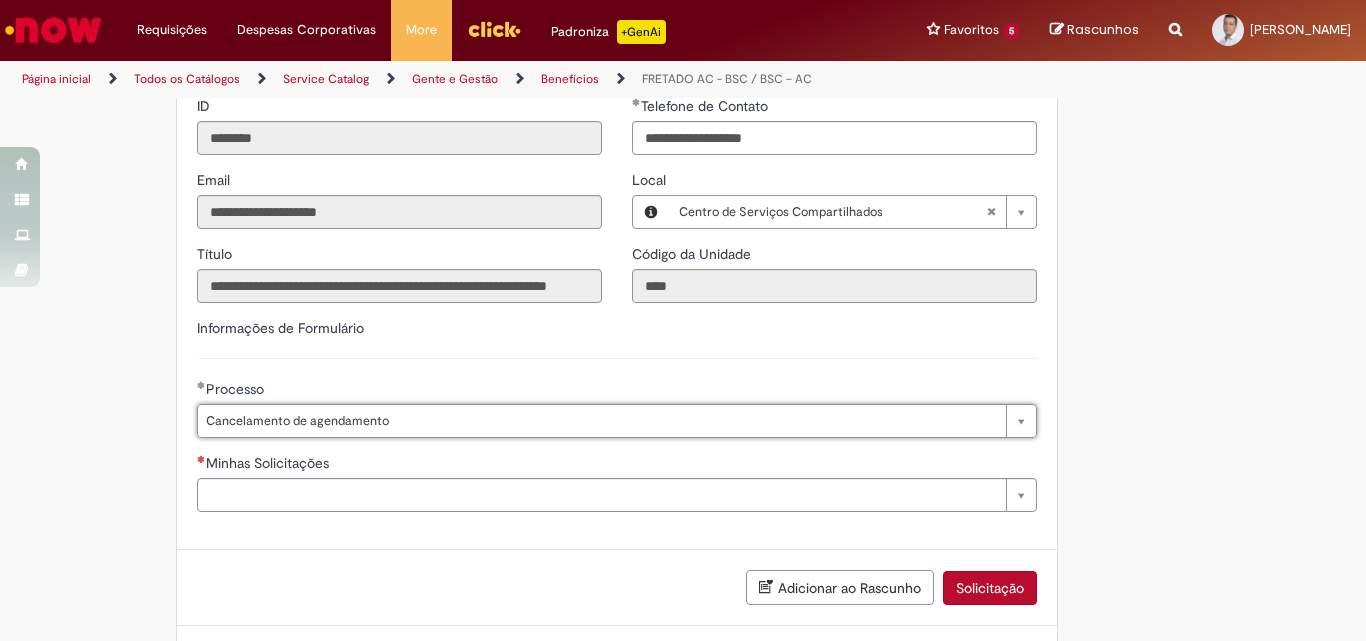 drag, startPoint x: 1160, startPoint y: 338, endPoint x: 1090, endPoint y: 359, distance: 73.082146 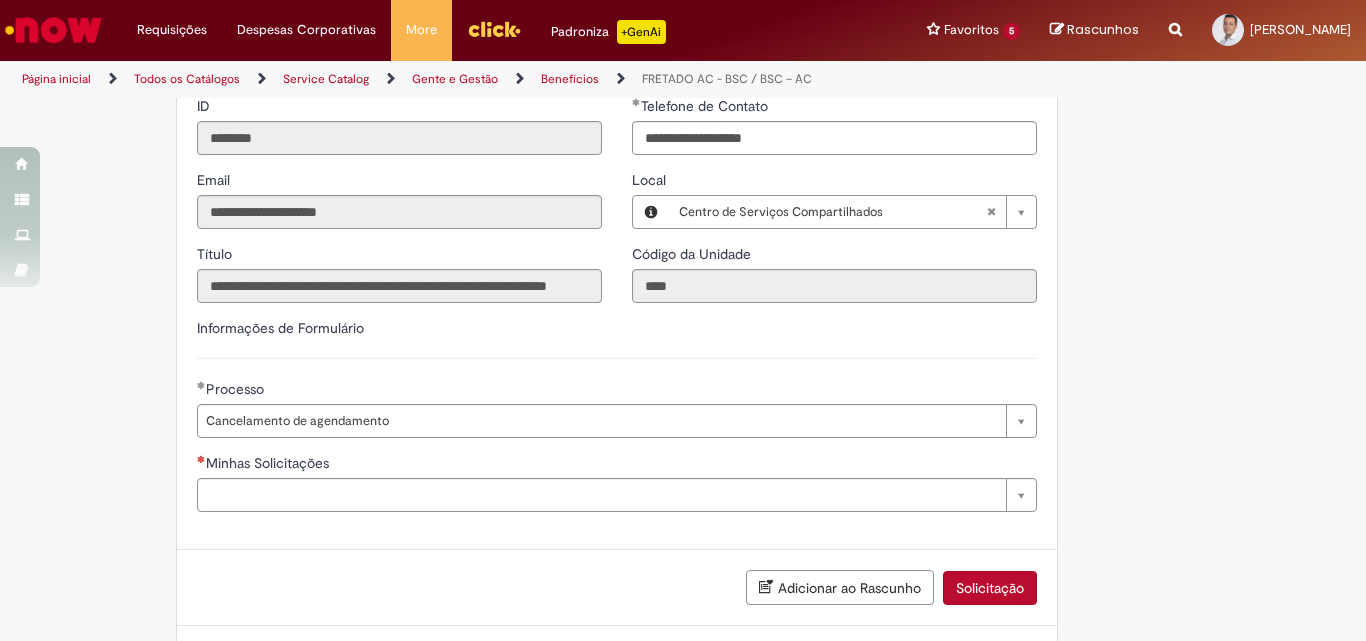 drag, startPoint x: 477, startPoint y: 494, endPoint x: 501, endPoint y: 471, distance: 33.24154 